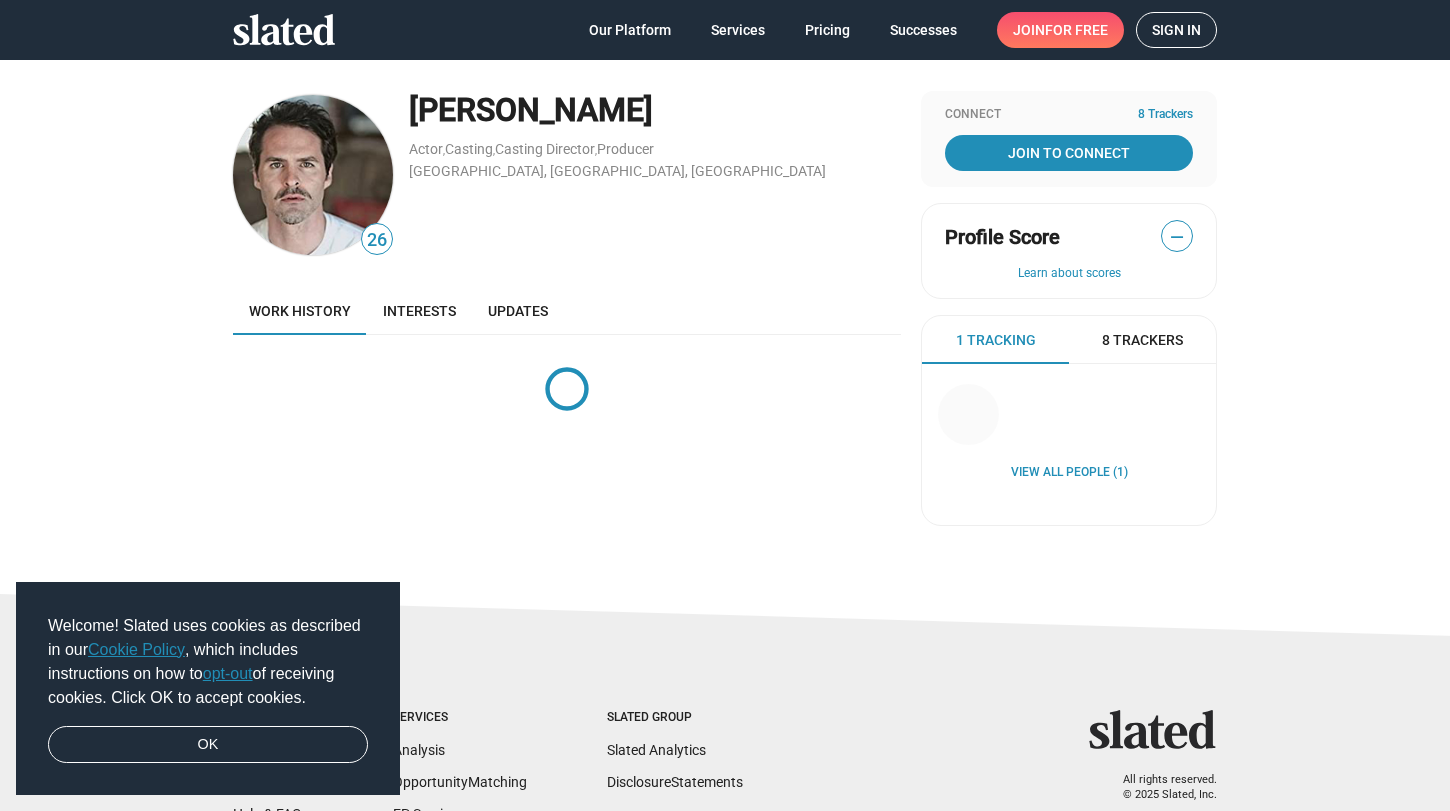scroll, scrollTop: 0, scrollLeft: 0, axis: both 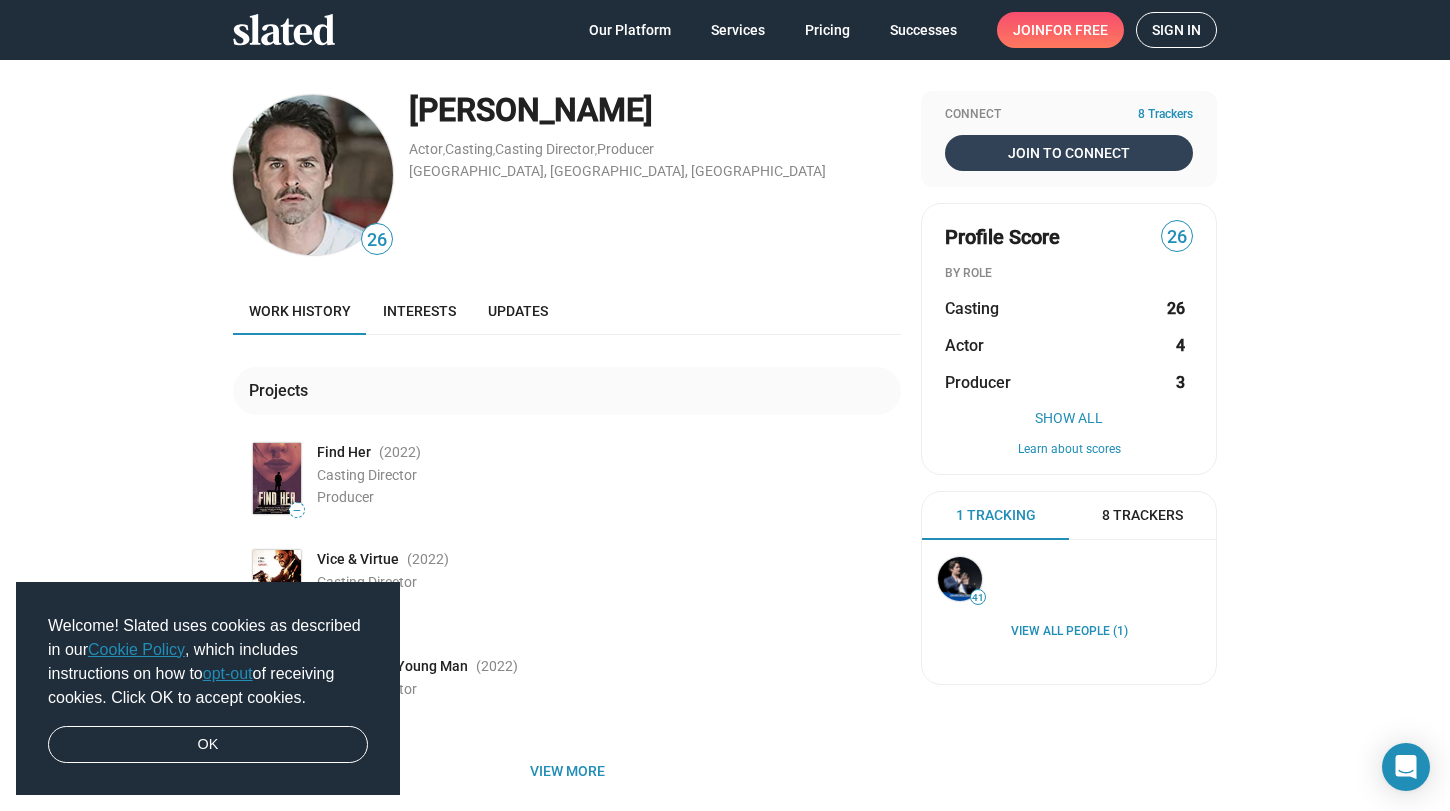 click on "Join To Connect" 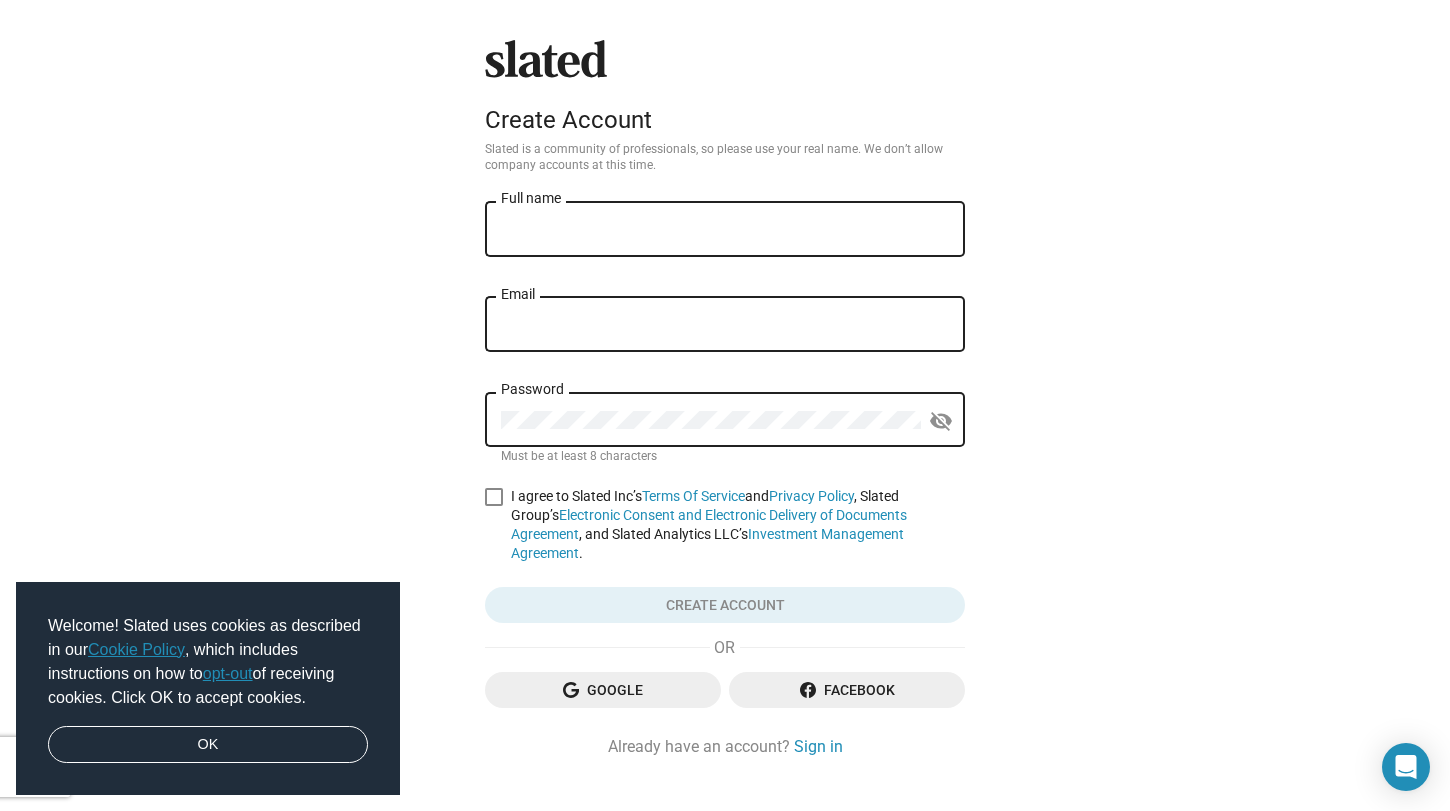 click on "Full name" 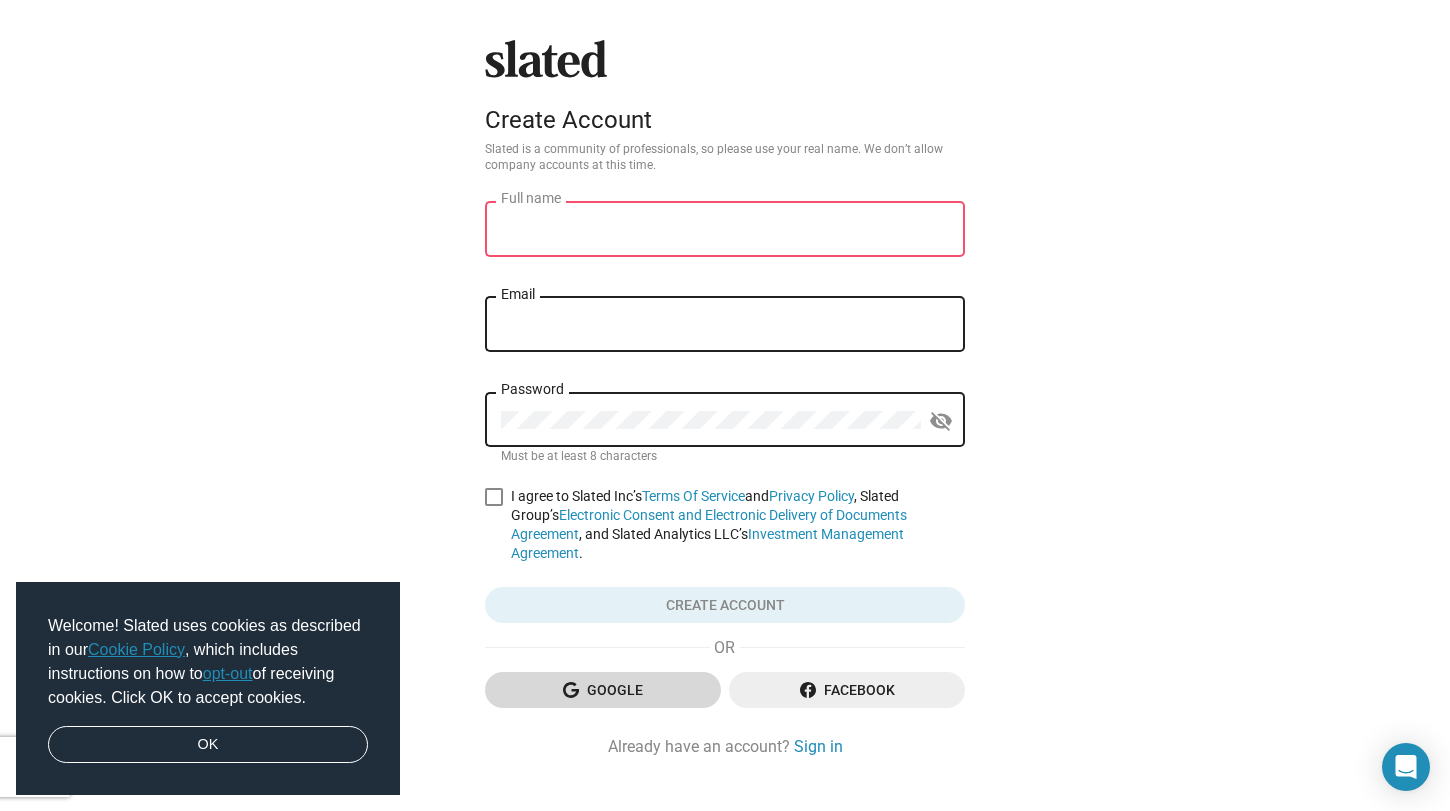 click on "Google" 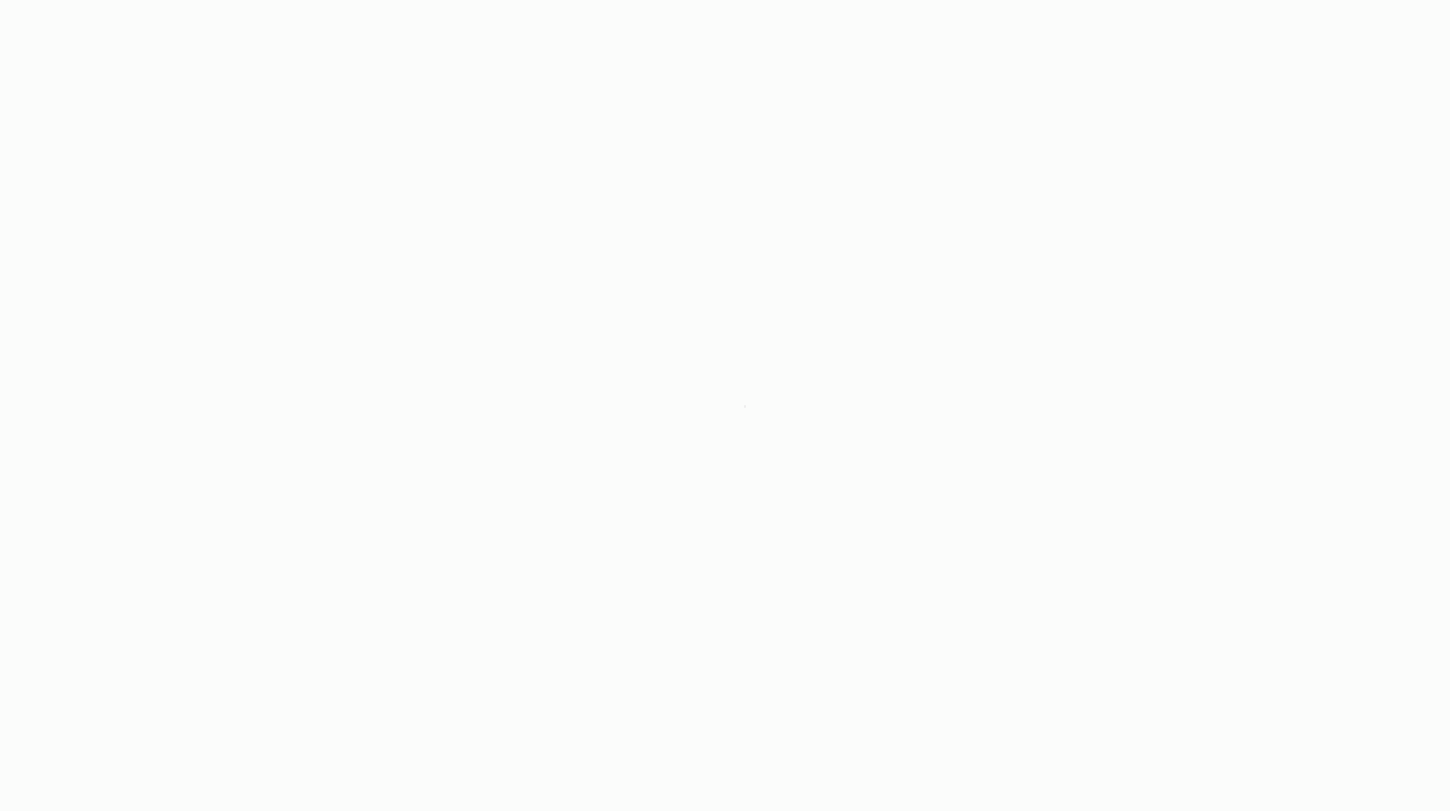 scroll, scrollTop: 0, scrollLeft: 0, axis: both 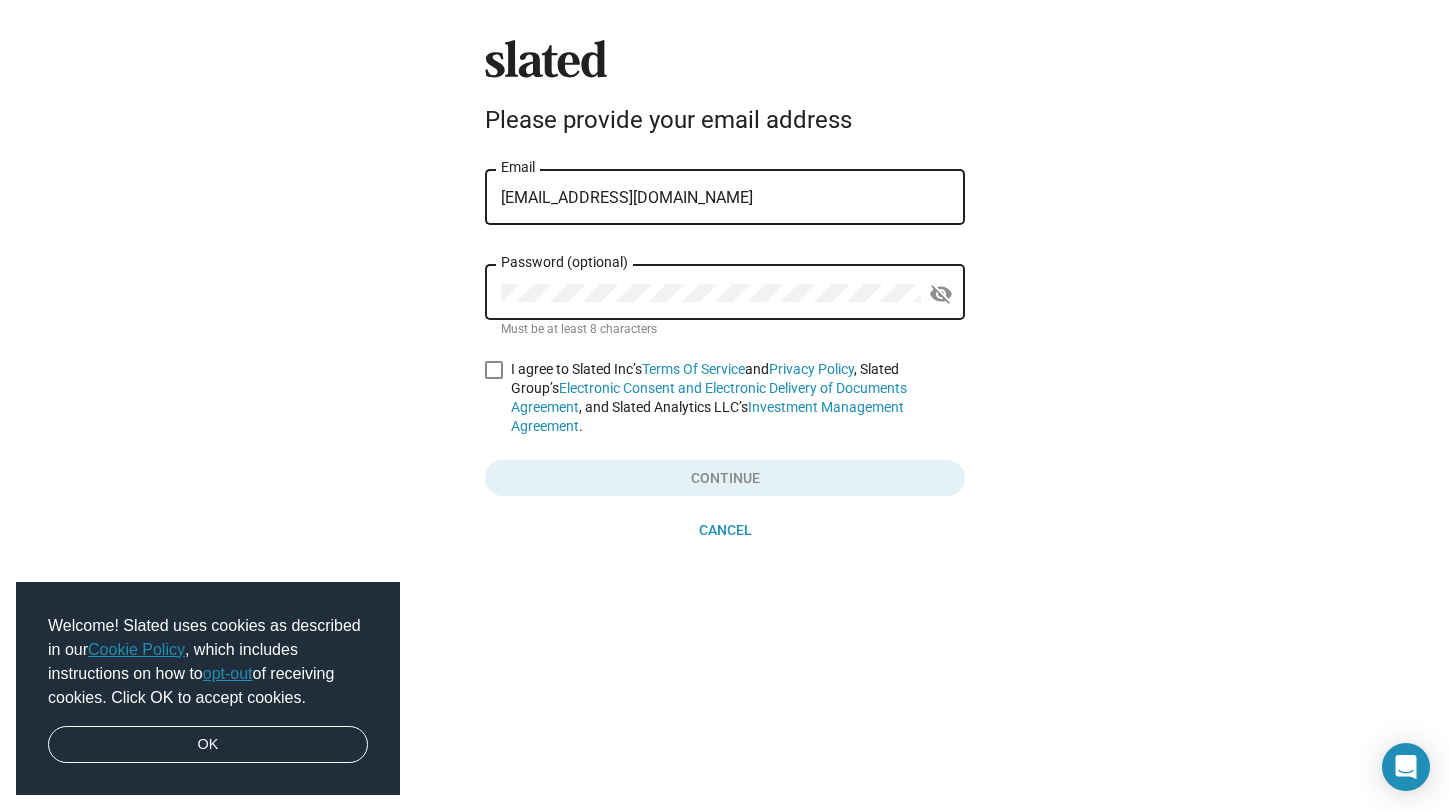 click on "dsl14599@gmail.com" at bounding box center (725, 198) 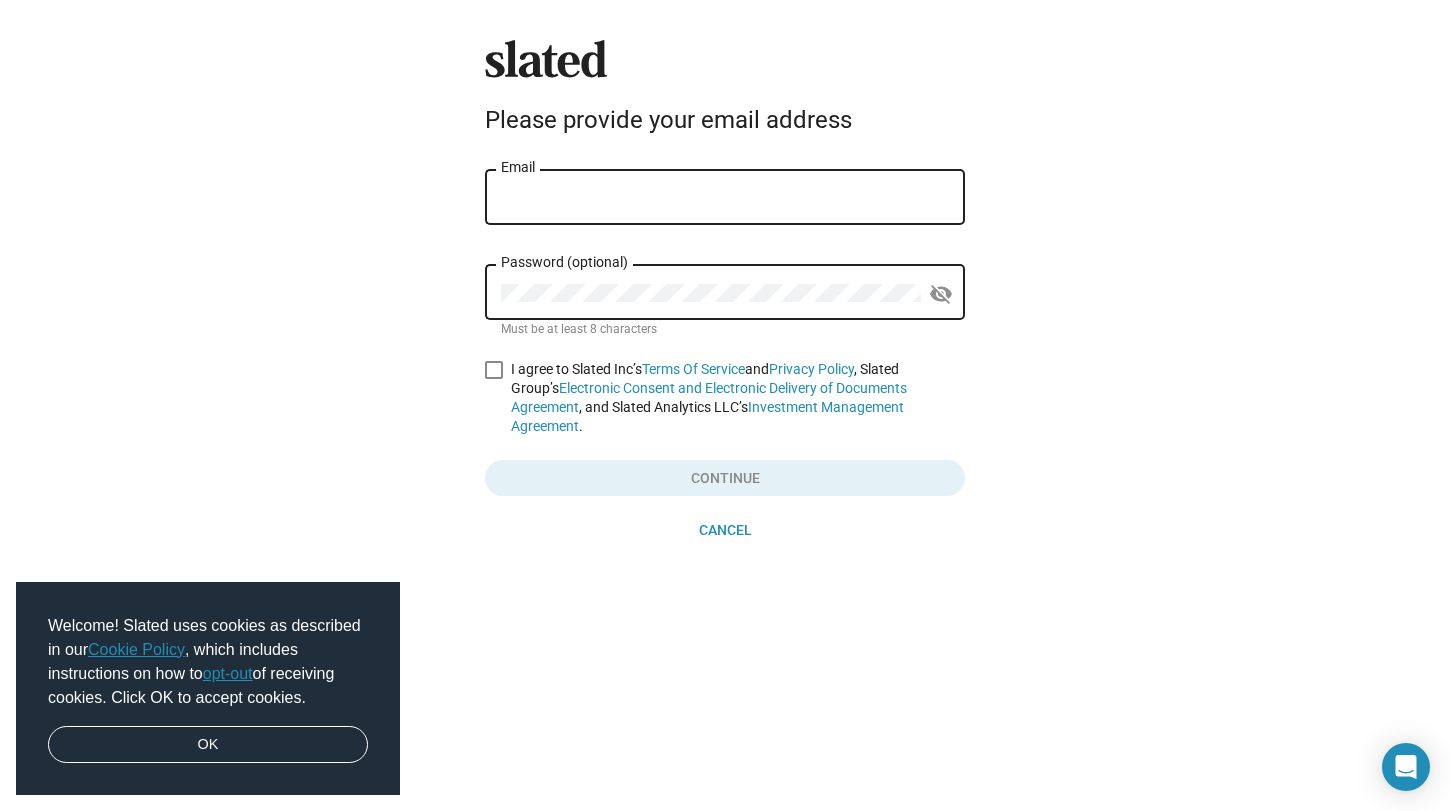 click on "Email" at bounding box center [725, 198] 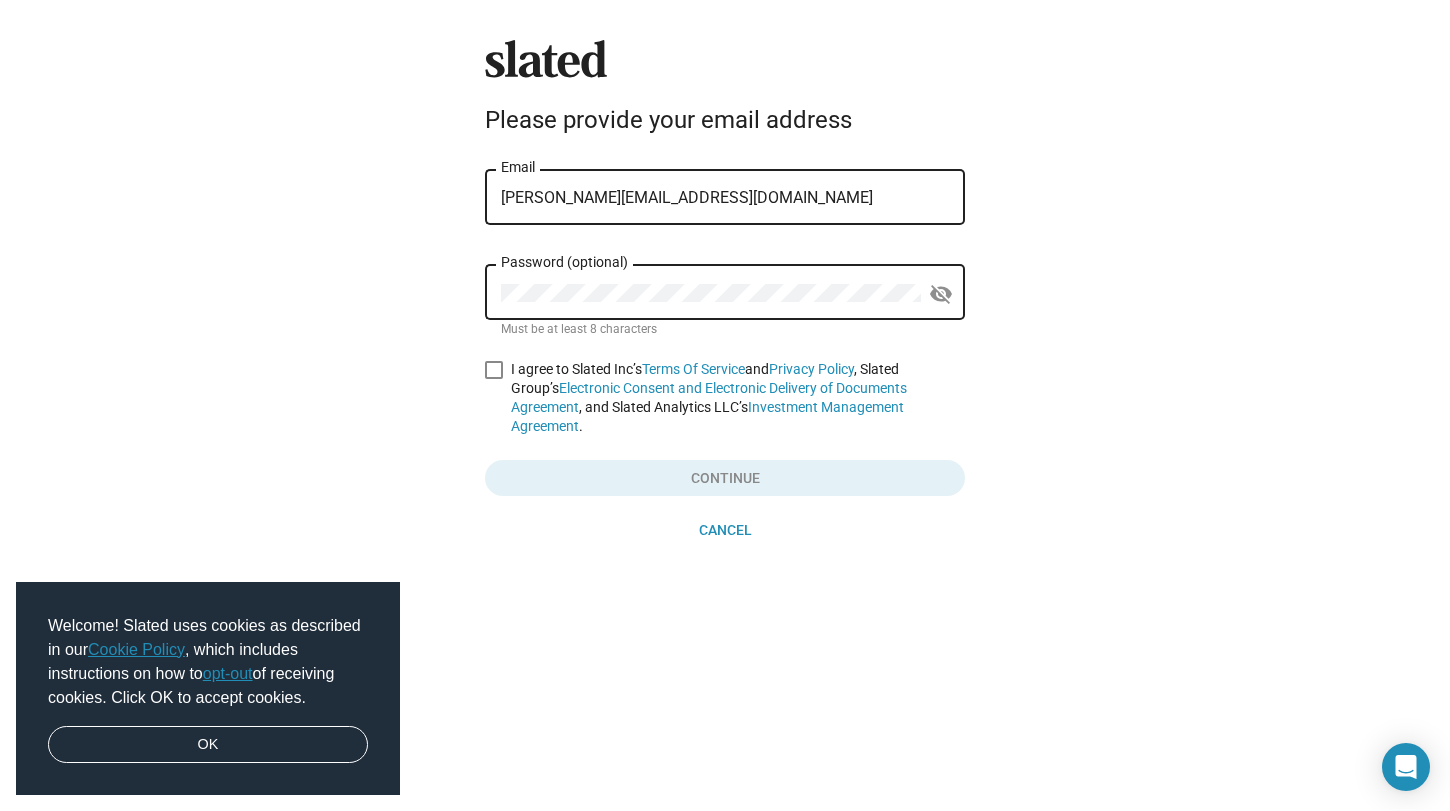 click at bounding box center (494, 370) 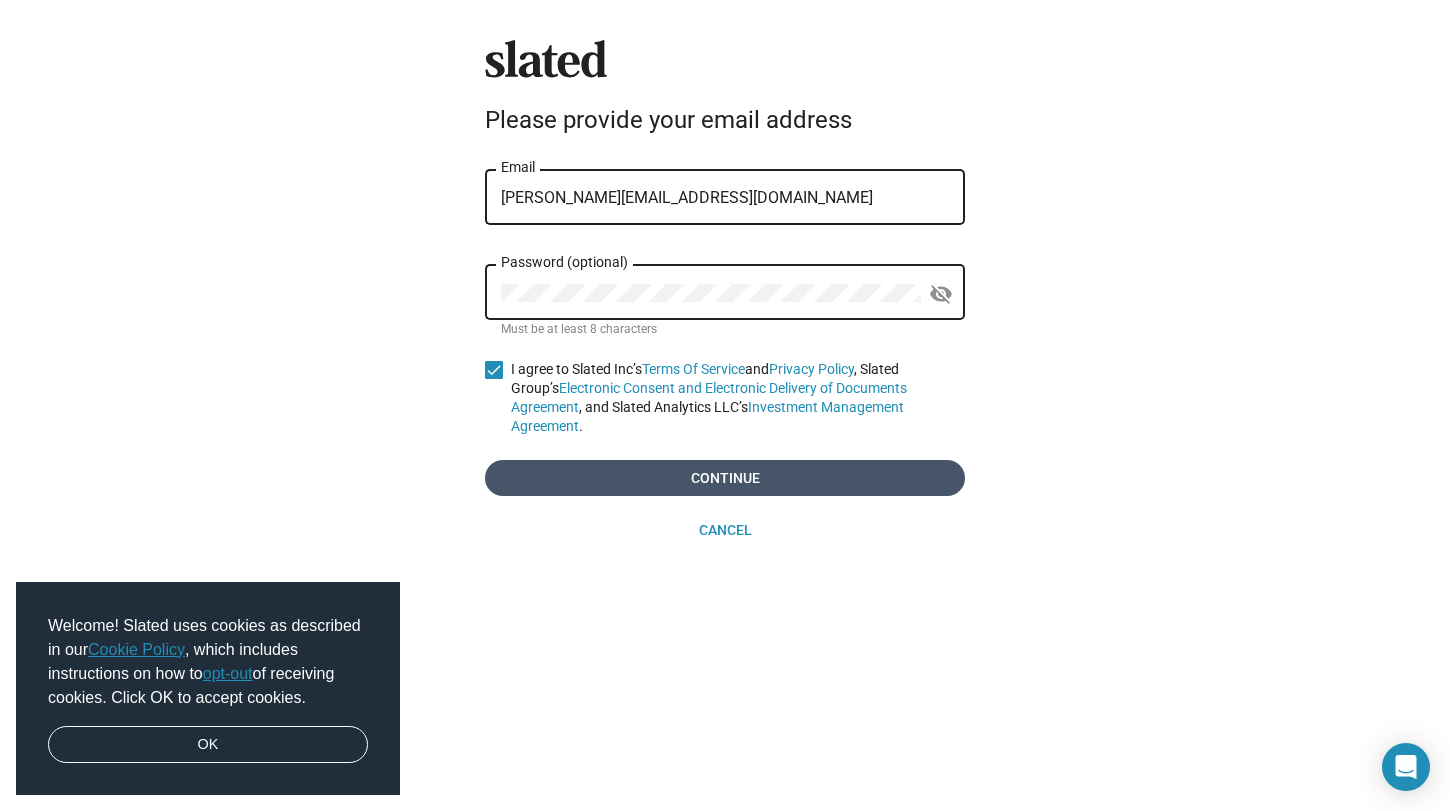 click on "Continue" 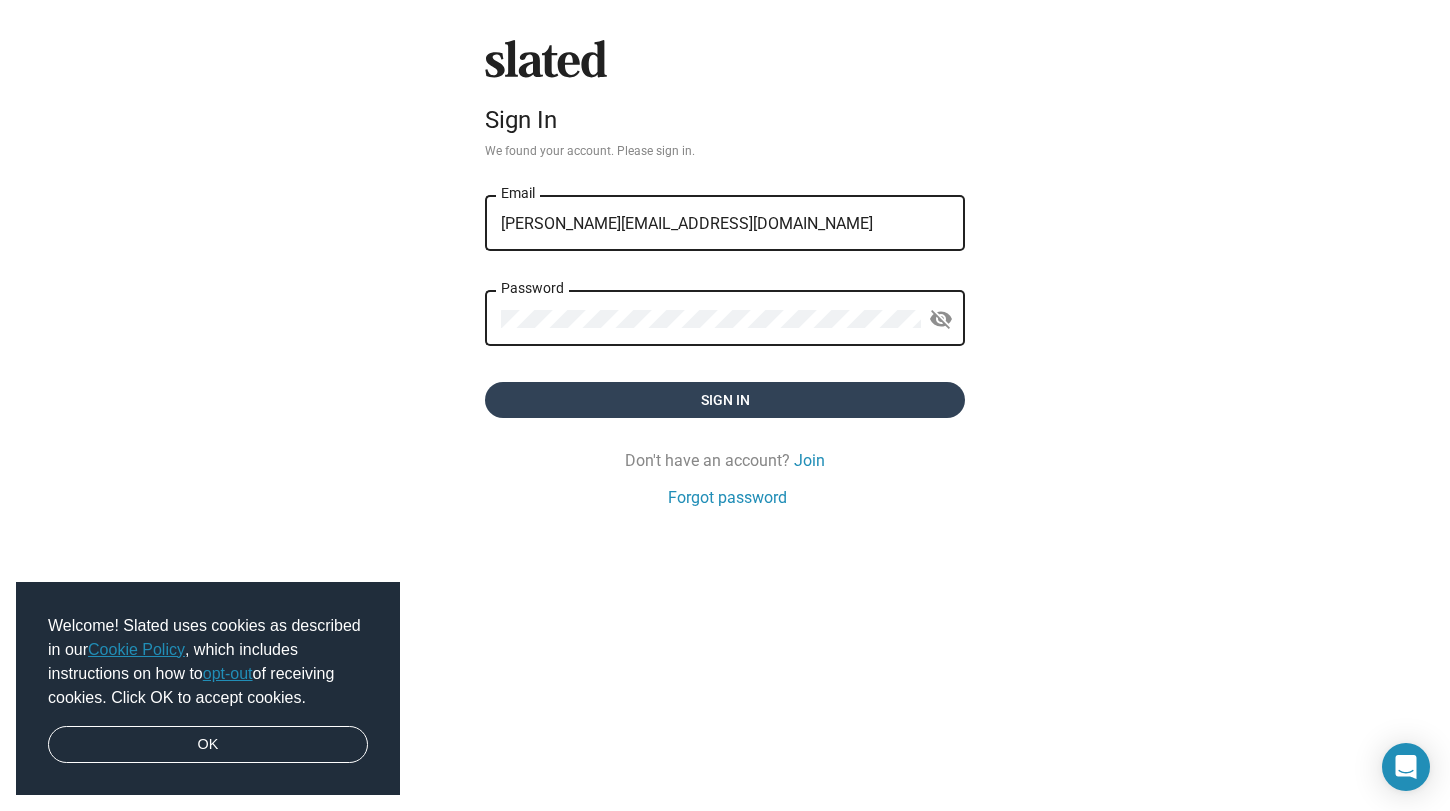 click on "Sign in" 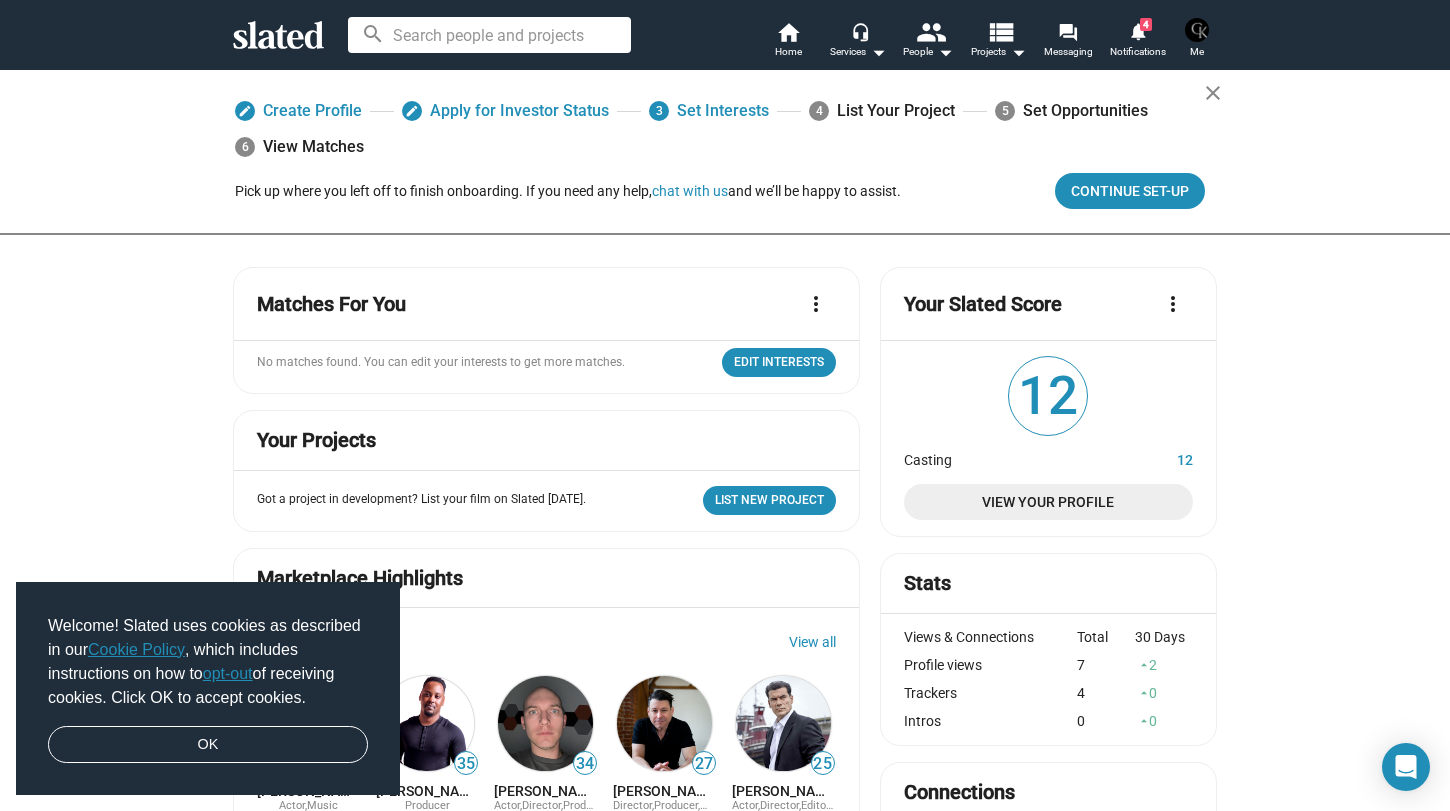click at bounding box center (489, 35) 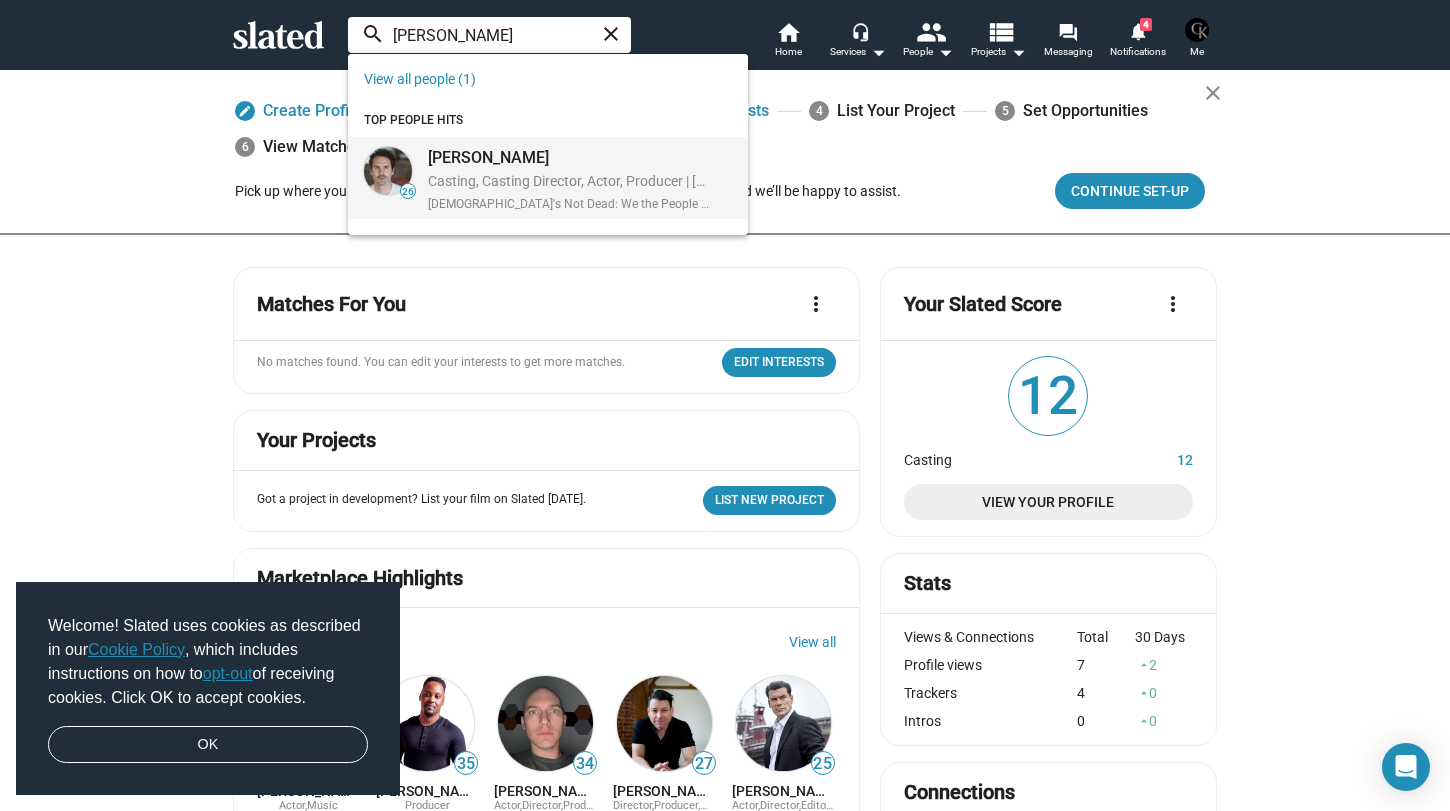 type on "kelly knox" 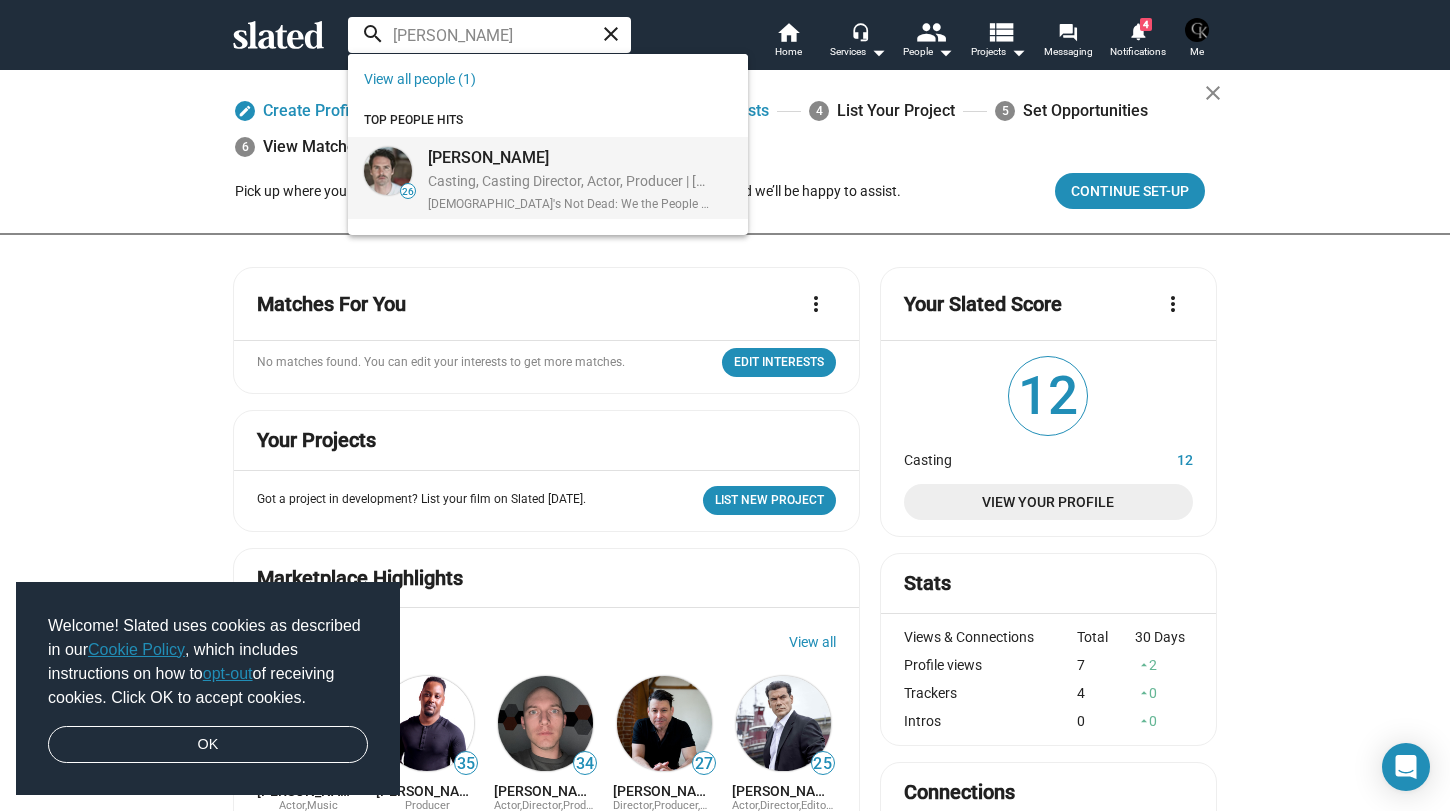 click on "Casting, Casting Director, Actor, Producer | Los Angeles, CA, US" at bounding box center [568, 182] 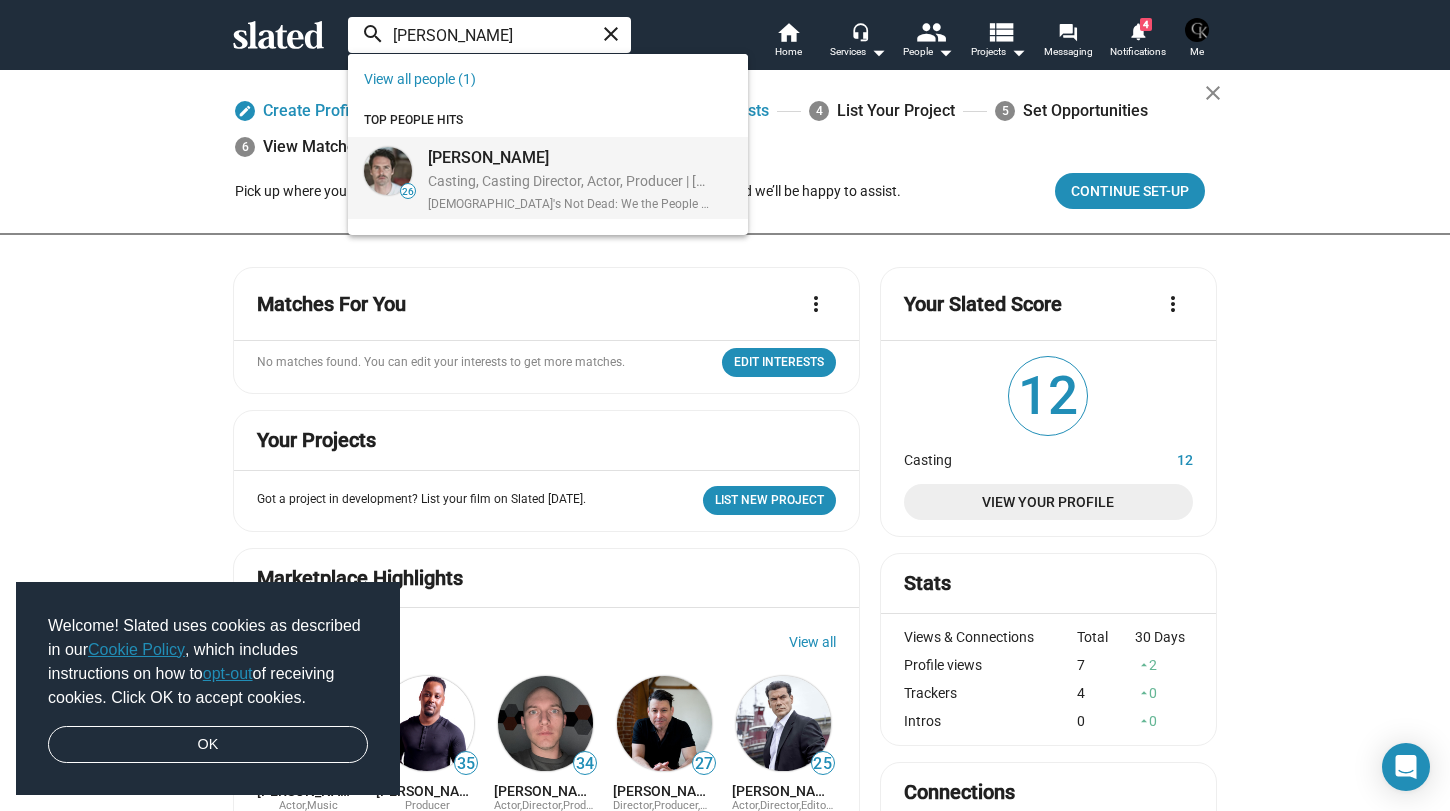 type 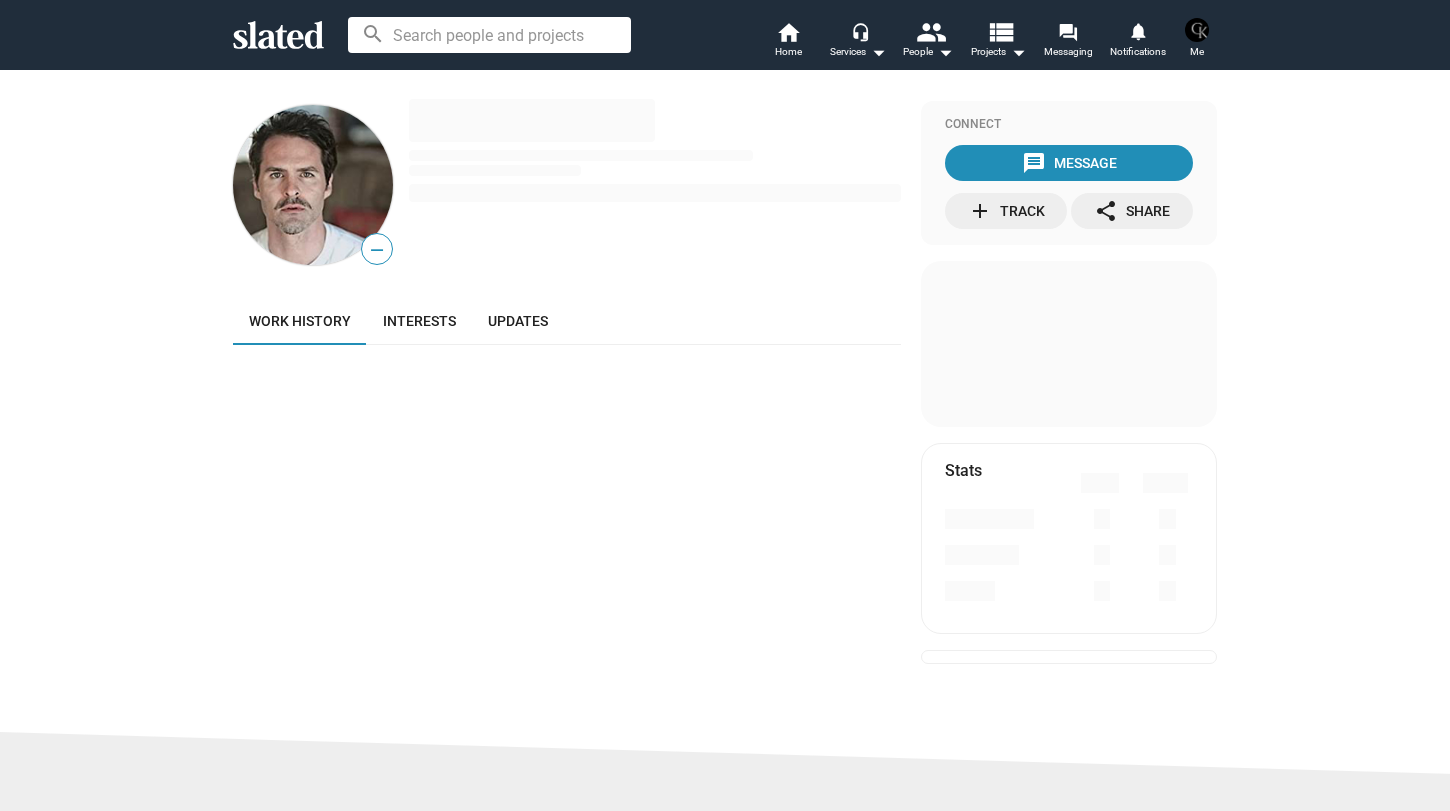 scroll, scrollTop: 0, scrollLeft: 0, axis: both 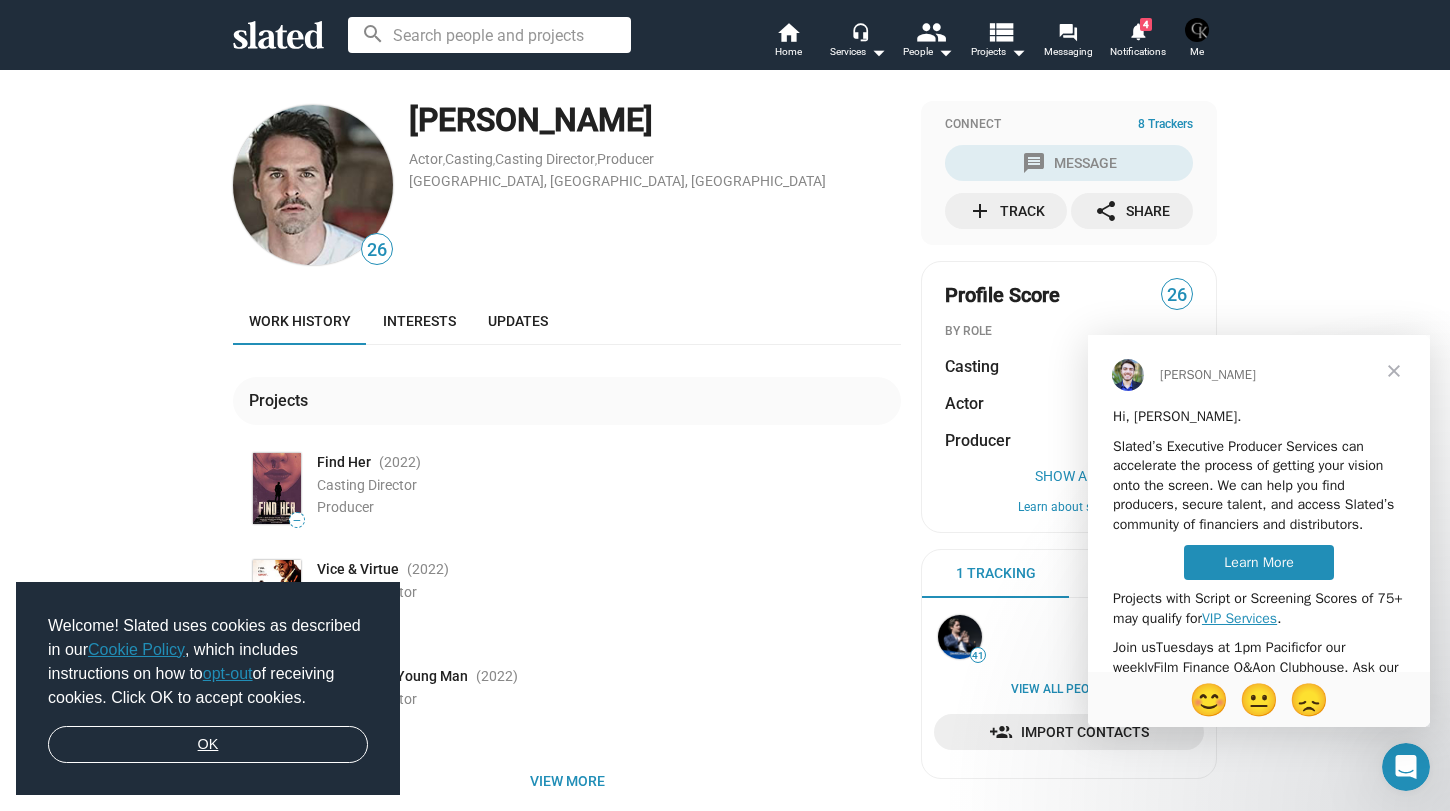 click on "OK" at bounding box center (208, 745) 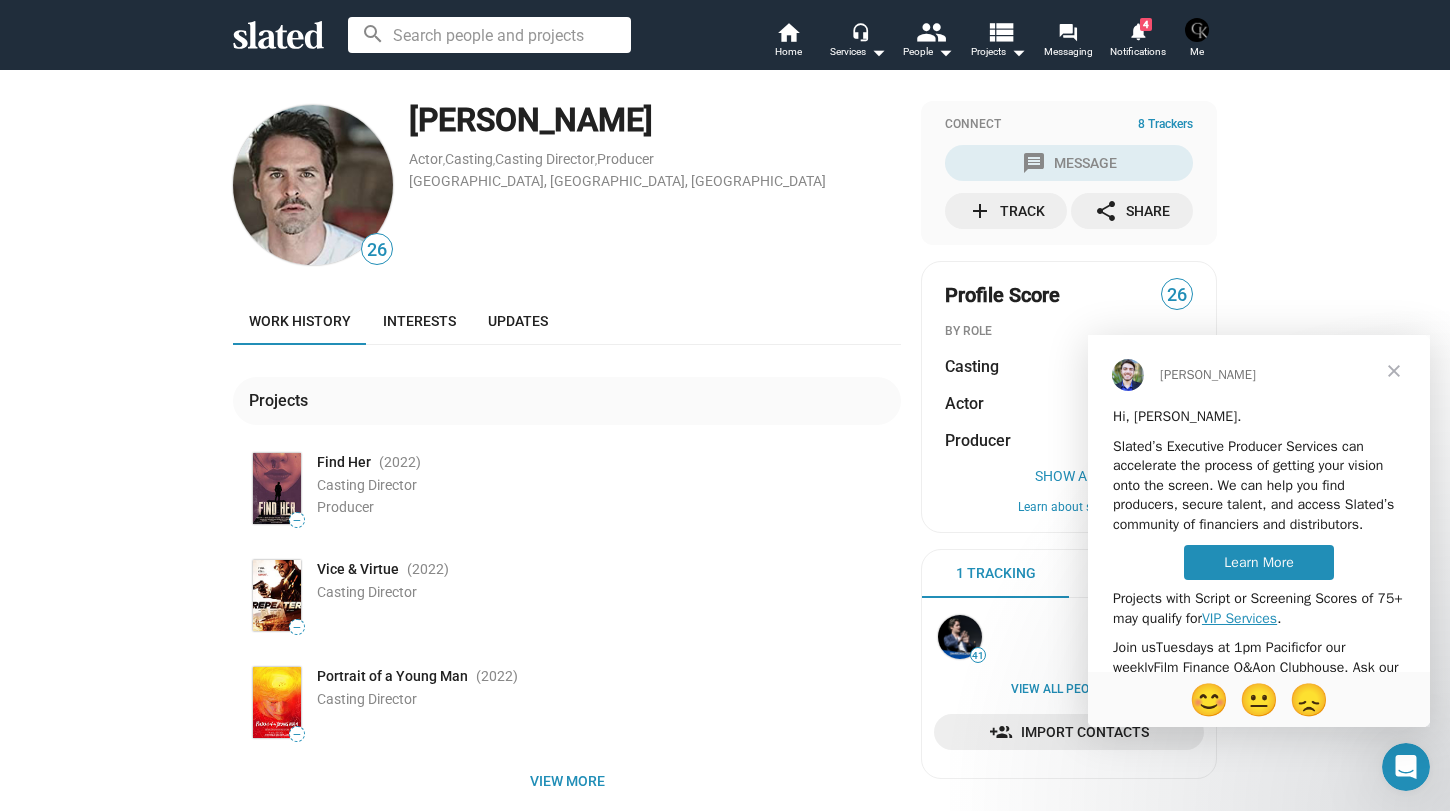 click at bounding box center (1394, 371) 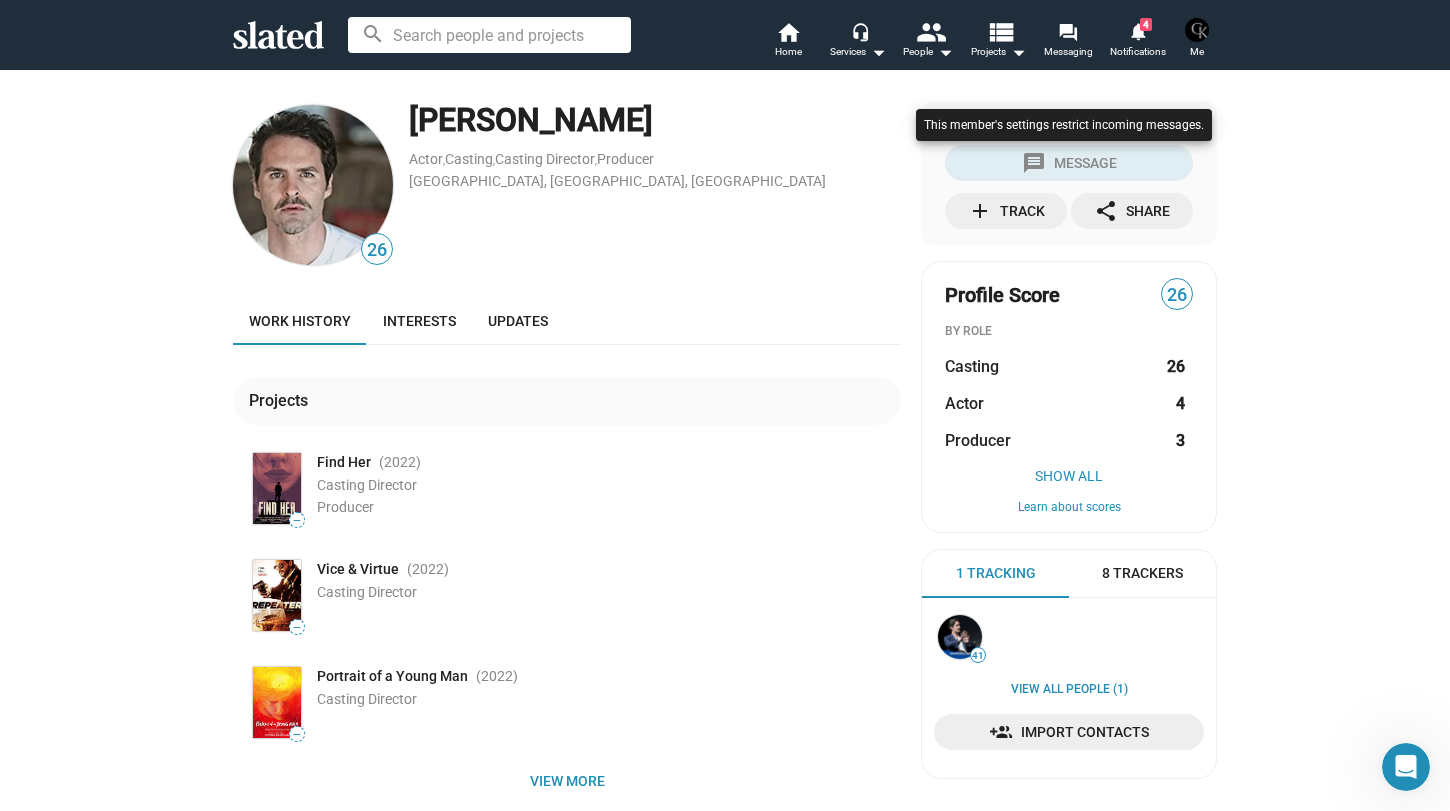 click at bounding box center [1064, 145] 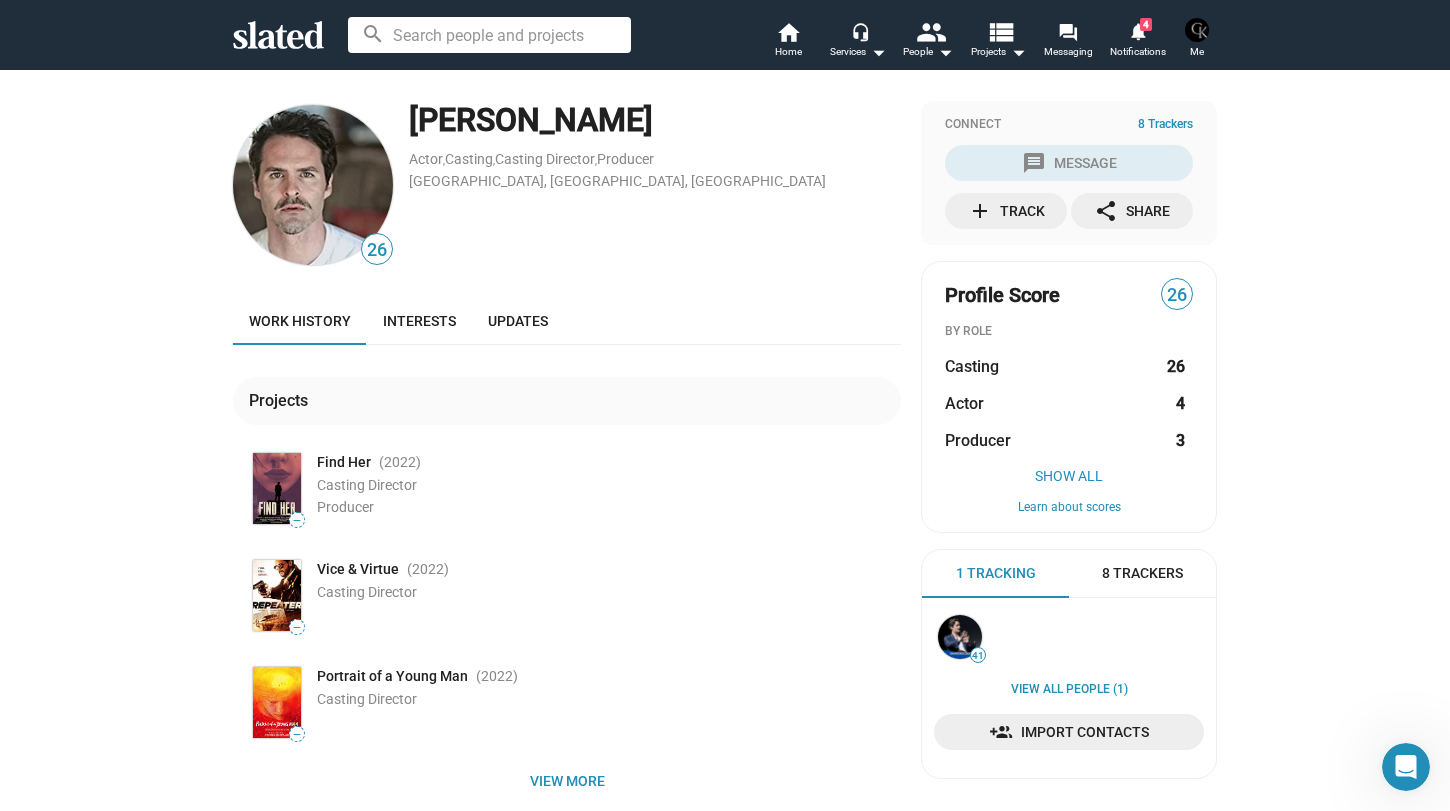 click on "26  [PERSON_NAME]  Actor ,  Casting ,  Casting Director ,  Producer [GEOGRAPHIC_DATA], [GEOGRAPHIC_DATA], [GEOGRAPHIC_DATA] Work history Interests Updates Projects — Find Her (2022 )  Casting Director   Producer  — Vice & Virtue (2022 )  Casting Director  — Portrait of a Young Man (2022 )  Casting Director   View more   Connect  8 Trackers message  Message  add  Track  share Share  Profile Score 26 BY ROLE Casting 26 Actor 4 Producer 3  Show All  Learn about scores  1 Tracking   8 Trackers  41 View all People (1) Import Contacts" at bounding box center [725, 466] 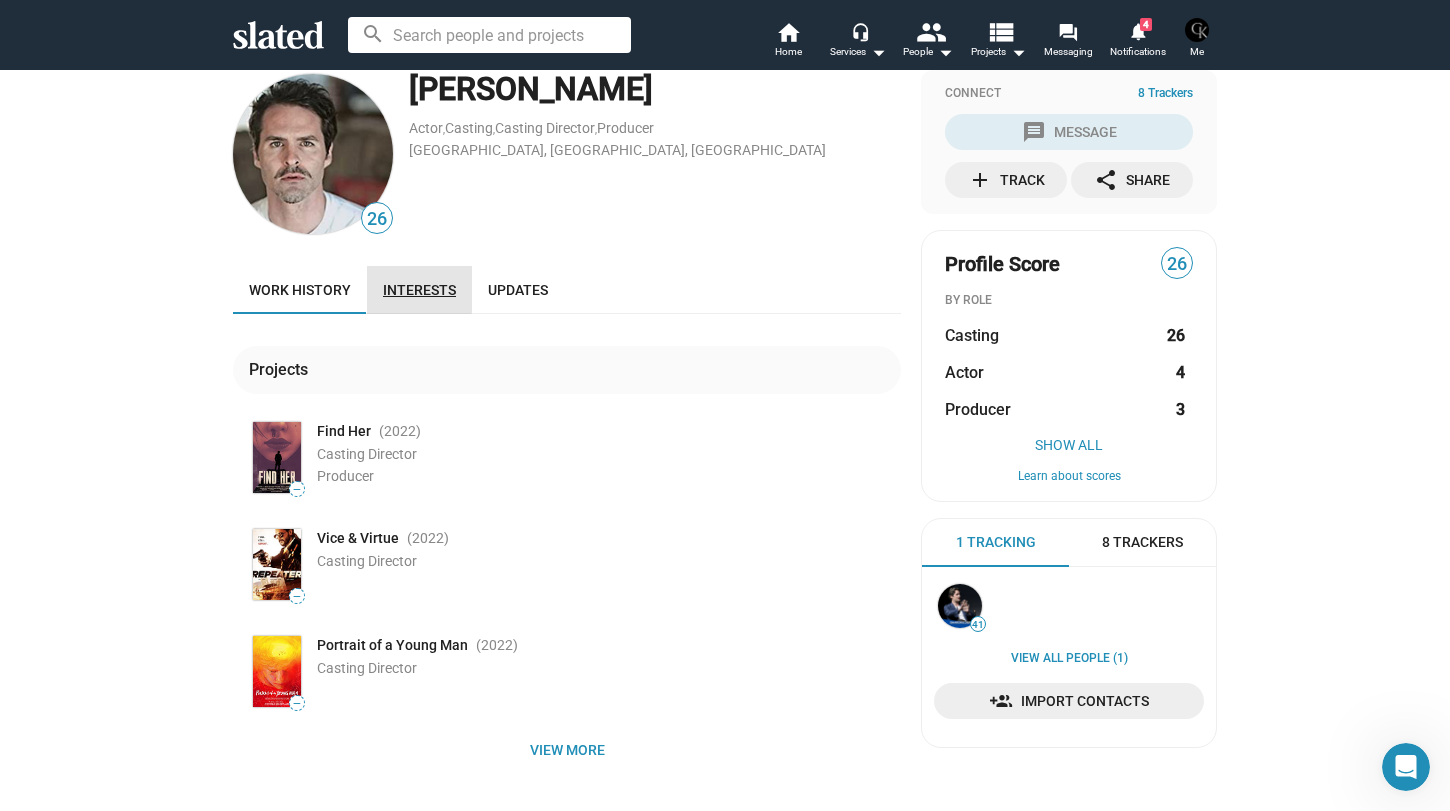 click on "Interests" at bounding box center (419, 290) 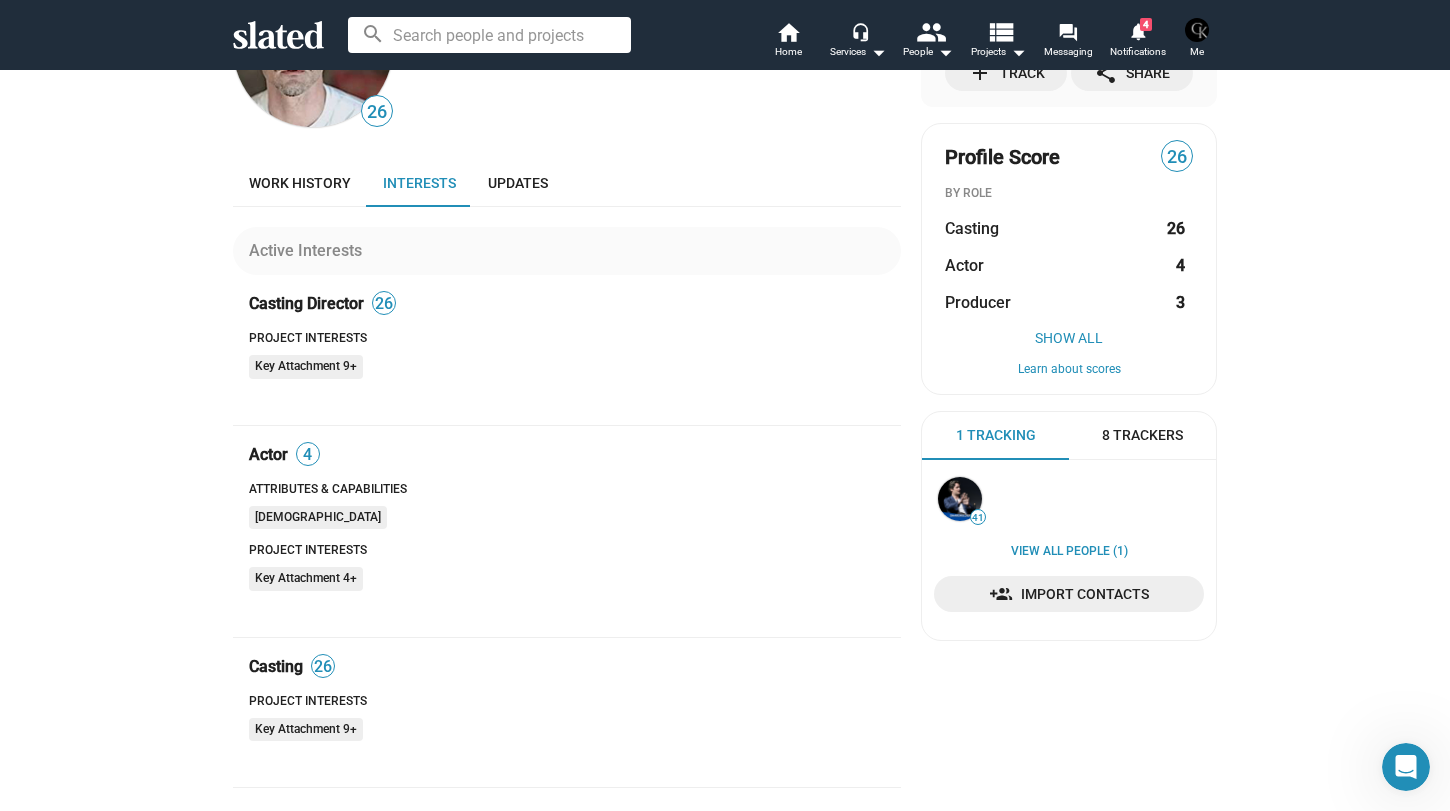 scroll, scrollTop: 0, scrollLeft: 0, axis: both 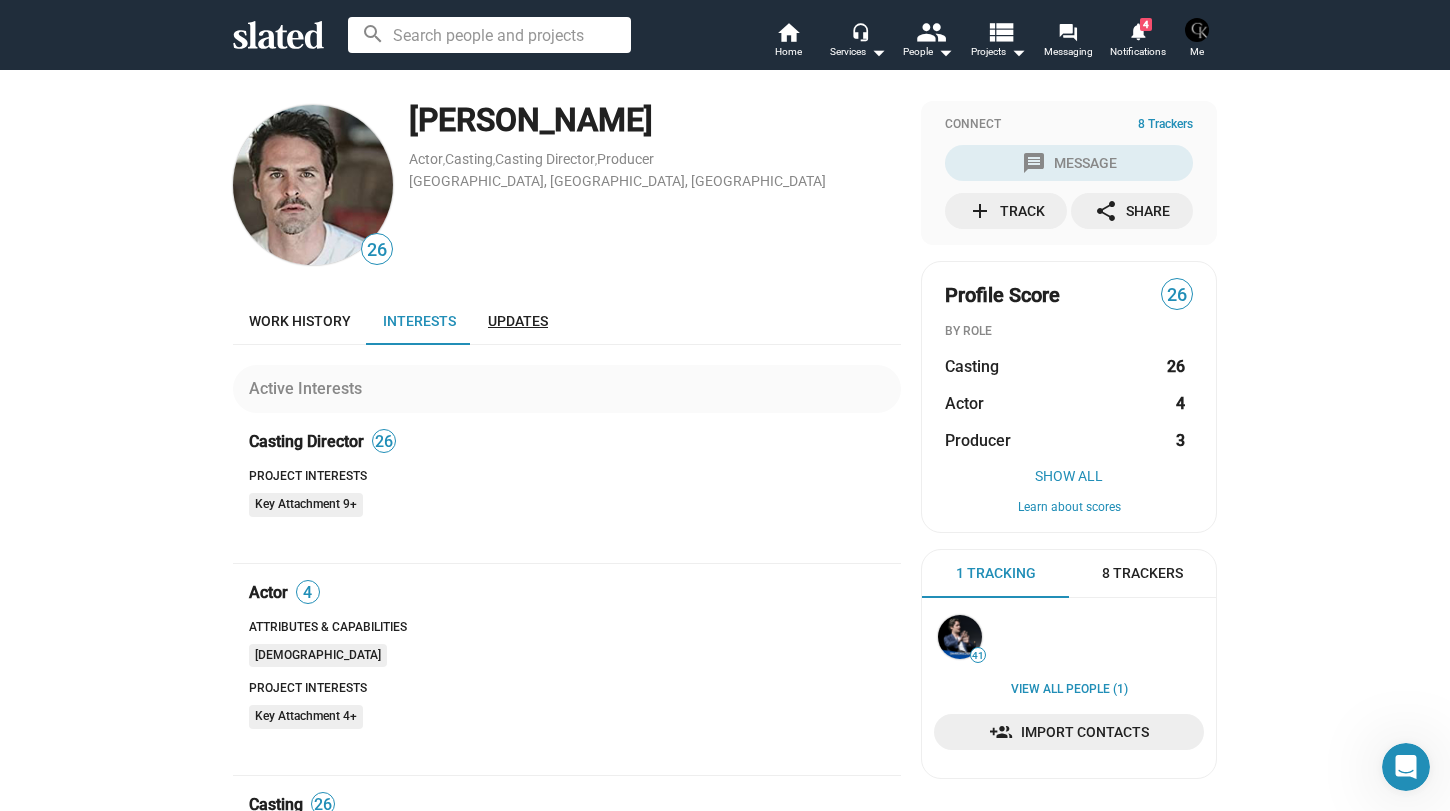 click on "Updates" at bounding box center [518, 321] 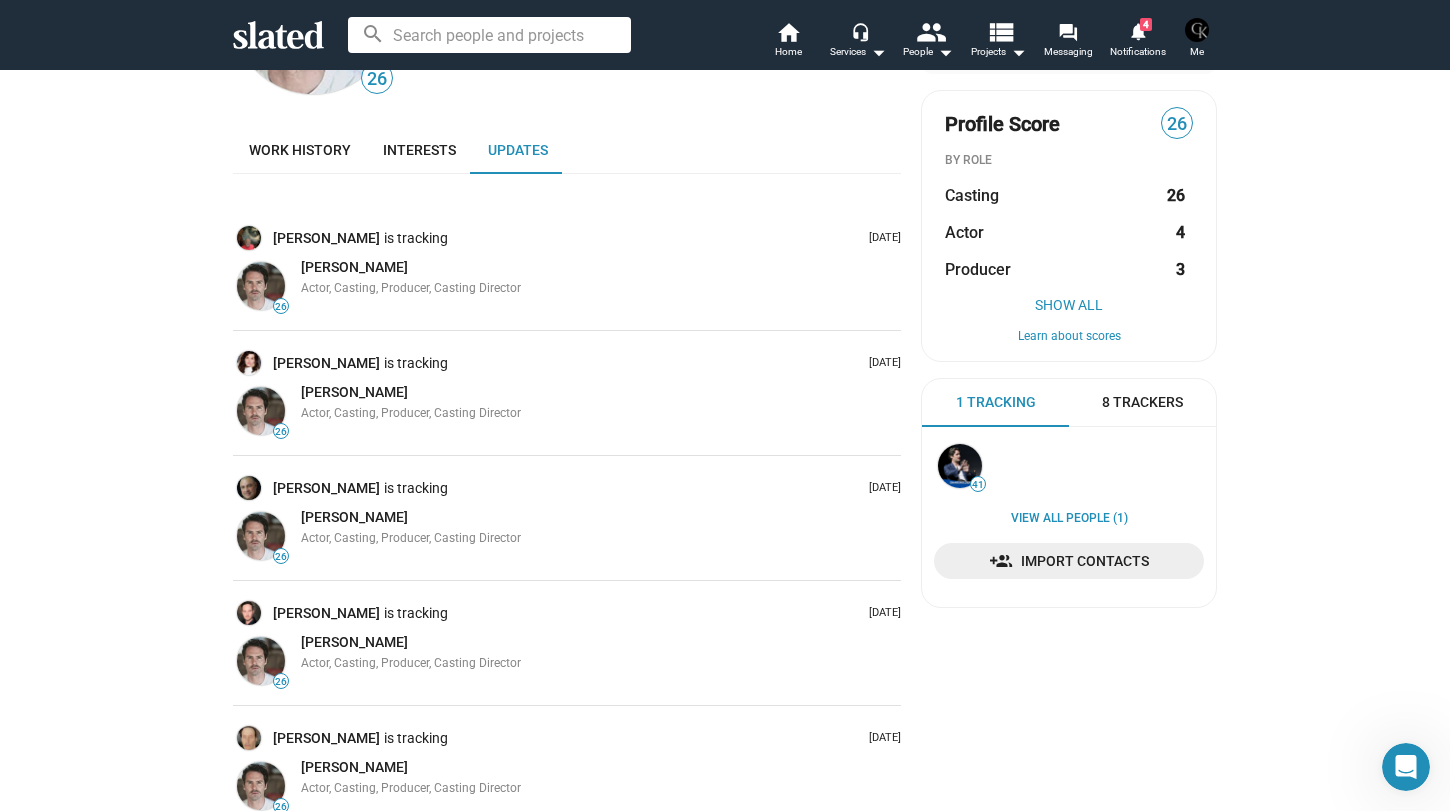 scroll, scrollTop: 0, scrollLeft: 0, axis: both 